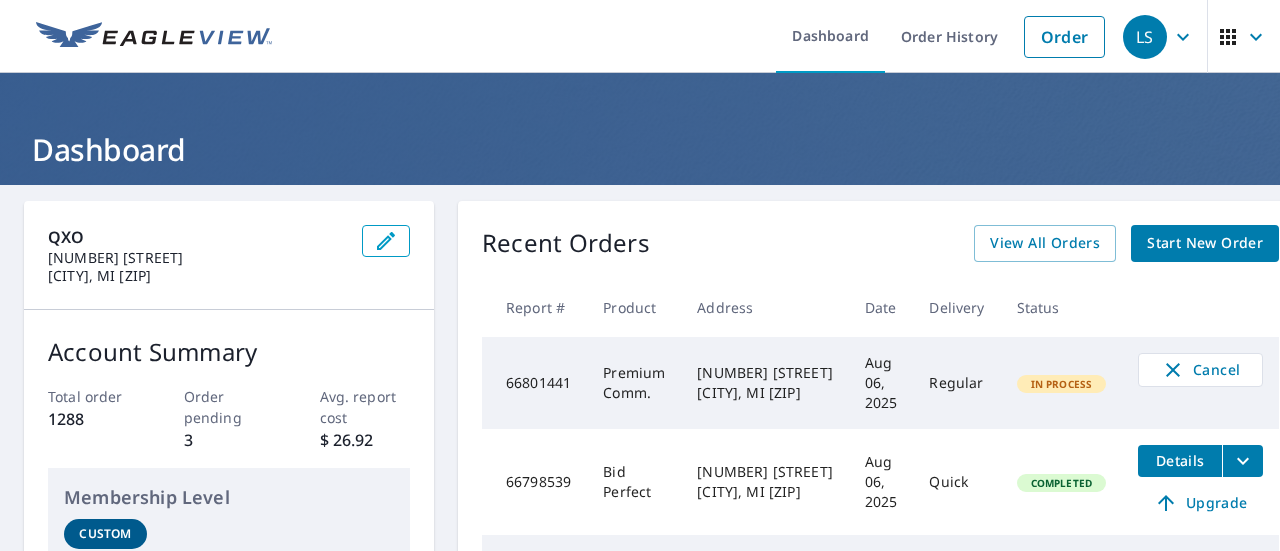 scroll, scrollTop: 0, scrollLeft: 0, axis: both 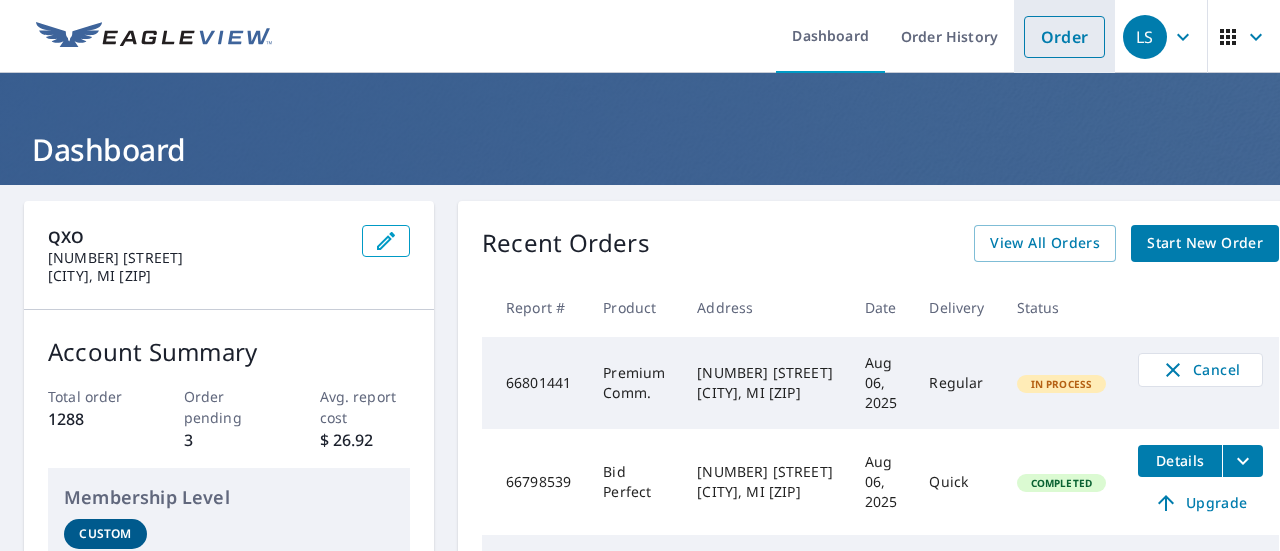click on "Order" at bounding box center (1064, 37) 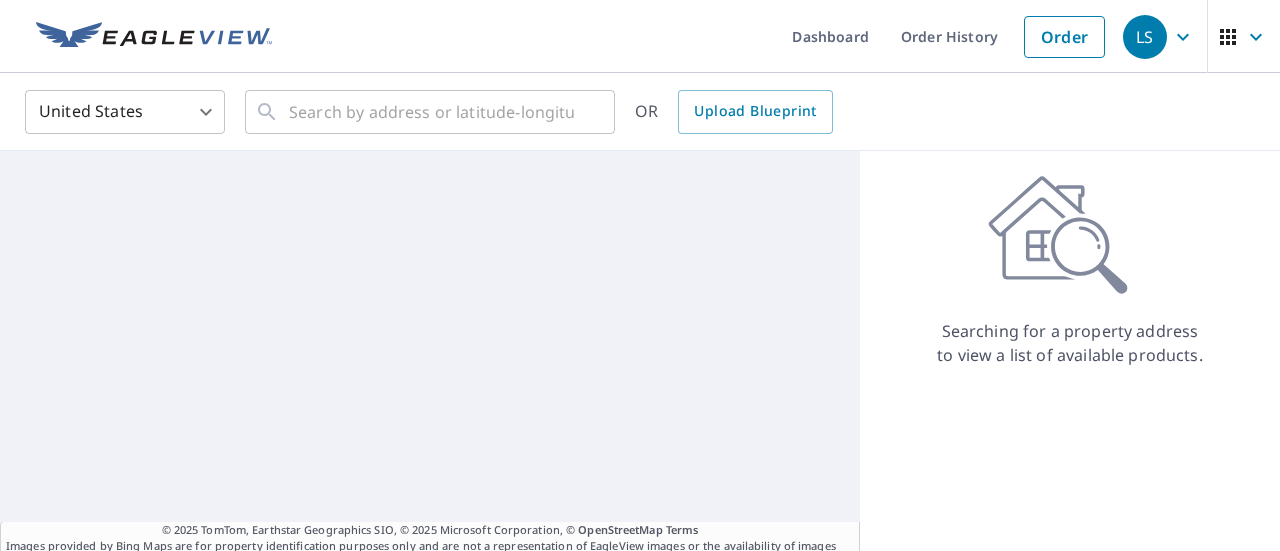 click on "United States US ​ ​ OR Upload Blueprint" at bounding box center [640, 112] 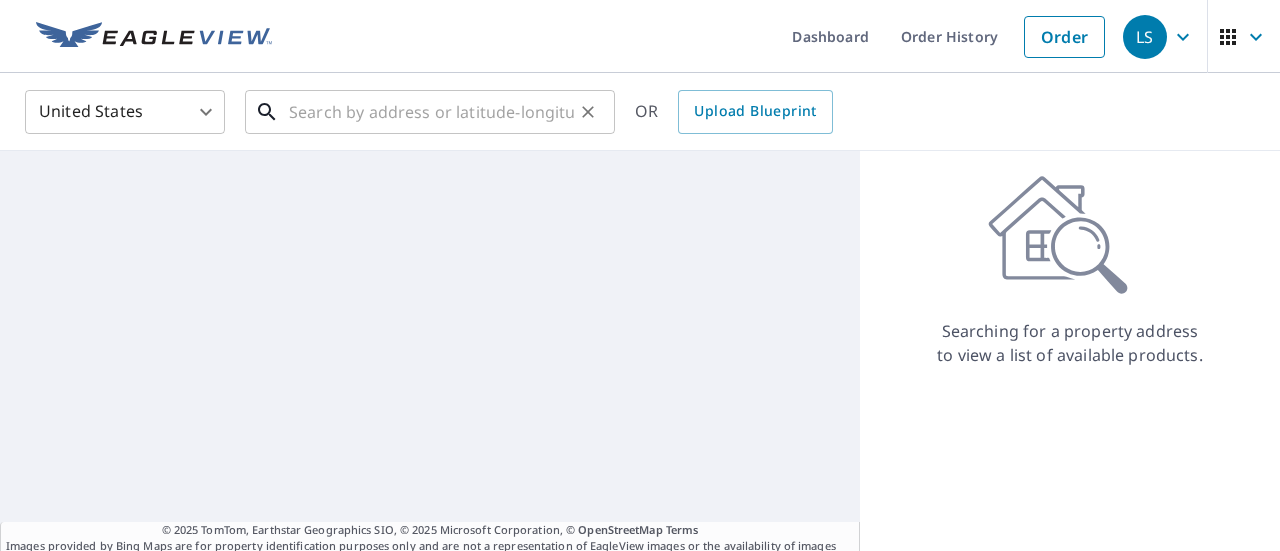 click at bounding box center [431, 112] 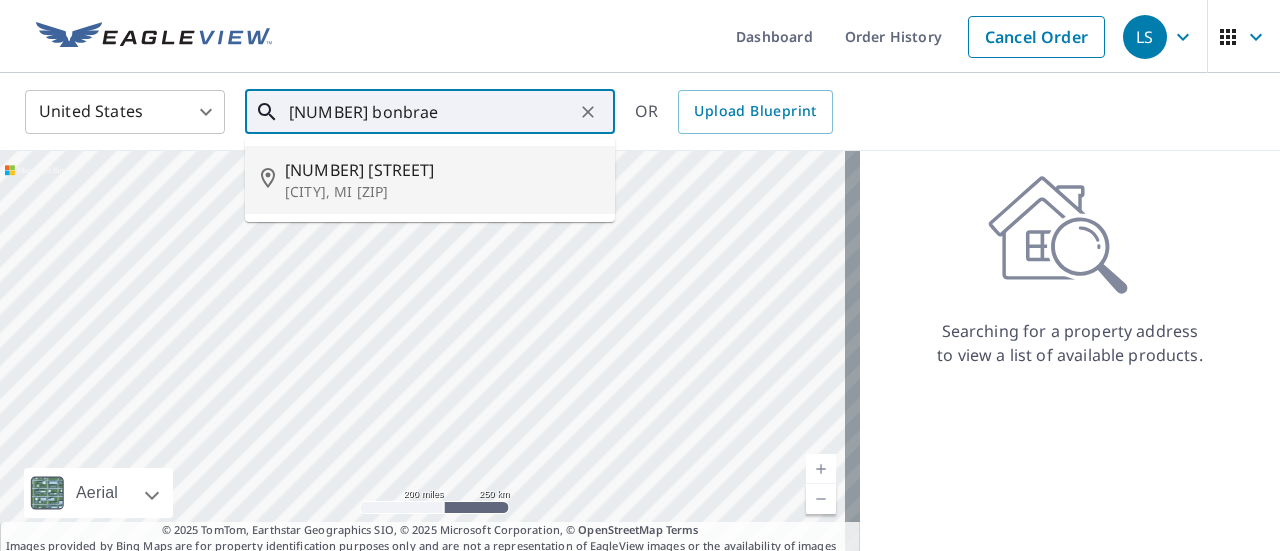click on "[NUMBER] [STREET]" at bounding box center (442, 170) 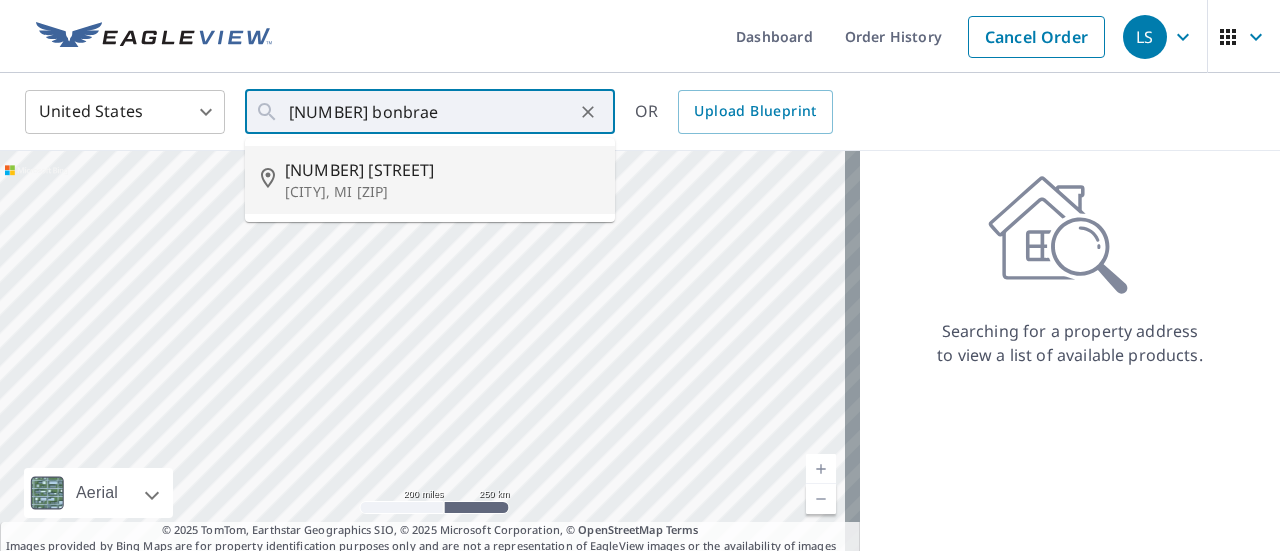 type on "[NUMBER] [STREET] [CITY], MI [ZIP]" 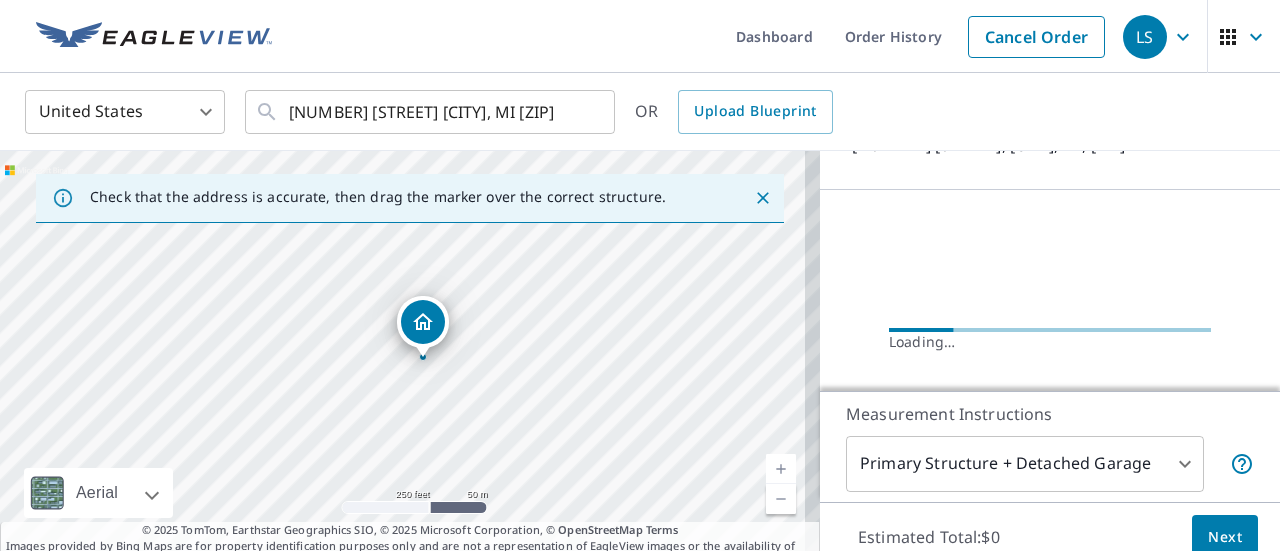 scroll, scrollTop: 290, scrollLeft: 0, axis: vertical 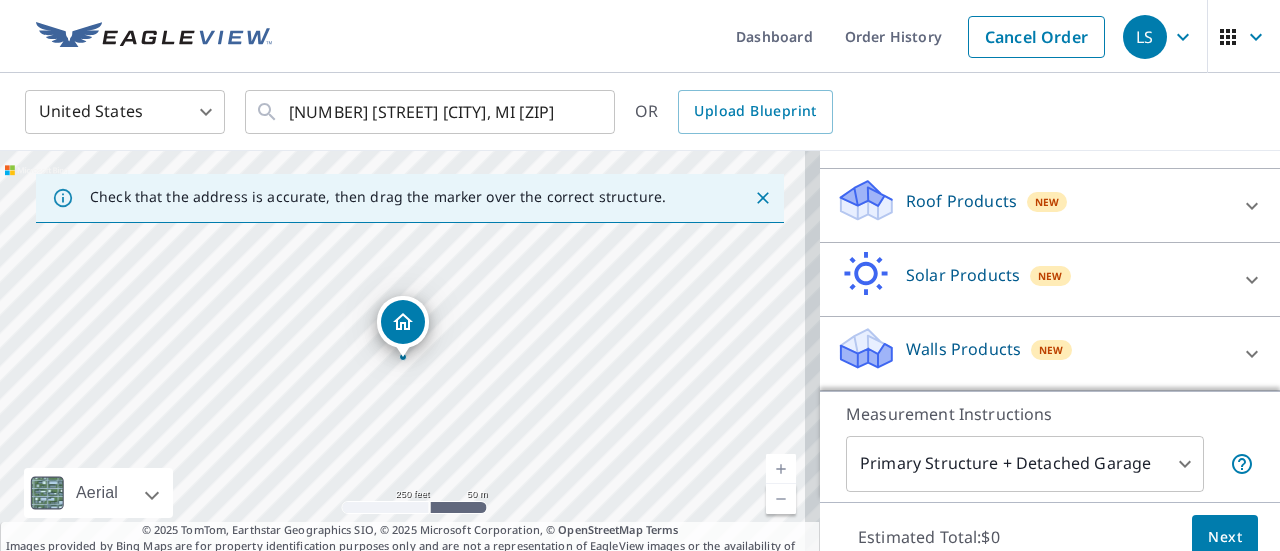 click on "Roof Products" at bounding box center [961, 201] 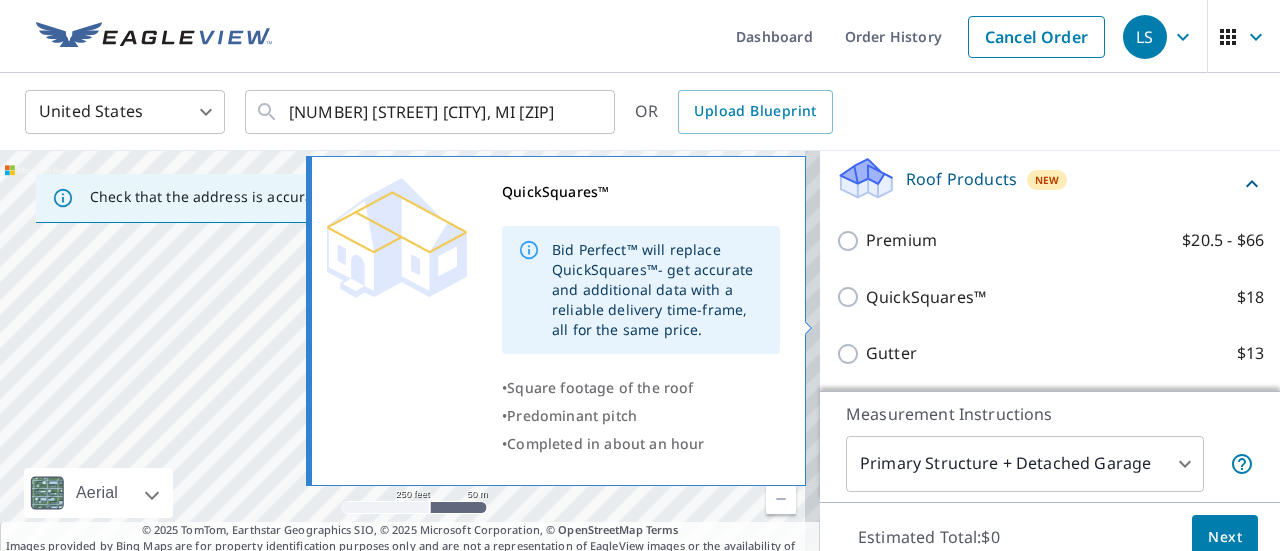 click on "QuickSquares™" at bounding box center (926, 297) 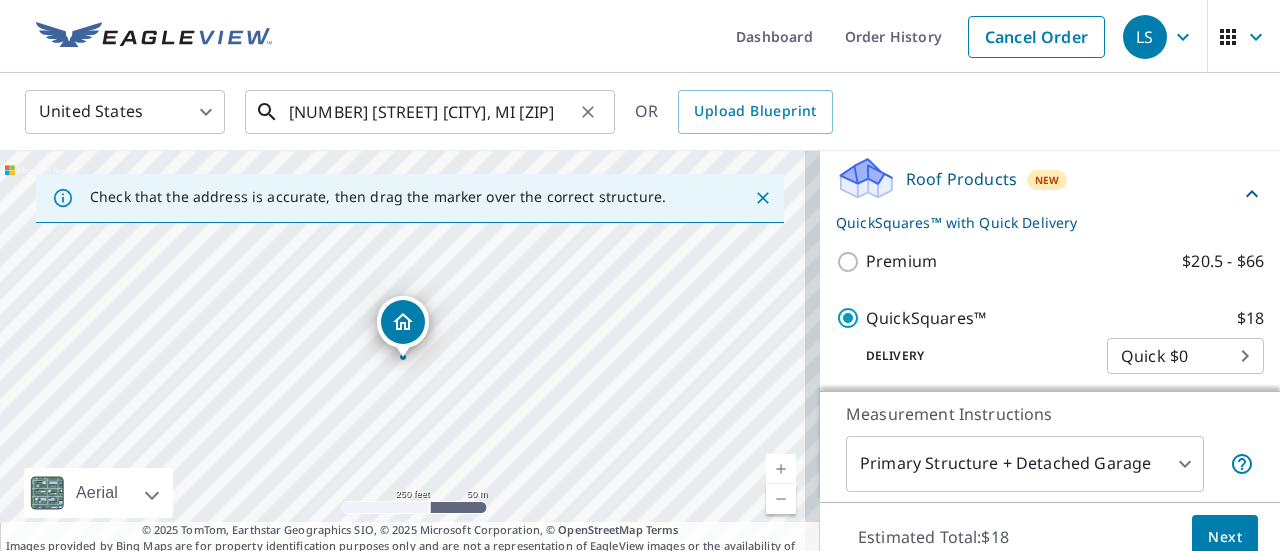 click on "[NUMBER] [STREET] [CITY], MI [ZIP]" at bounding box center [431, 112] 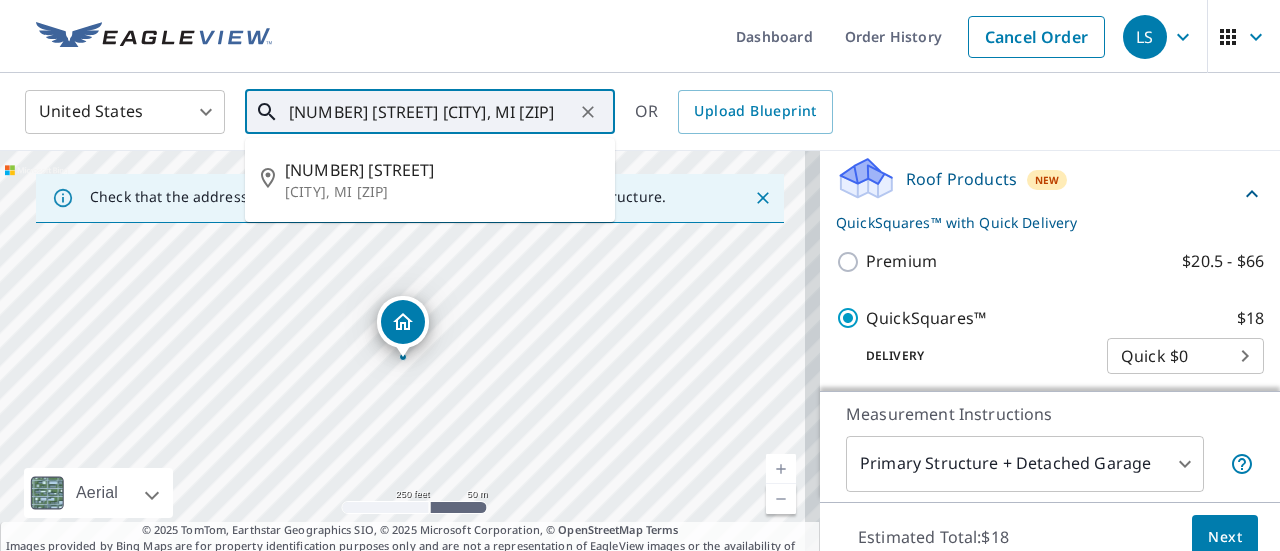 click on "[NUMBER] [STREET] [CITY], MI [ZIP]" at bounding box center [431, 112] 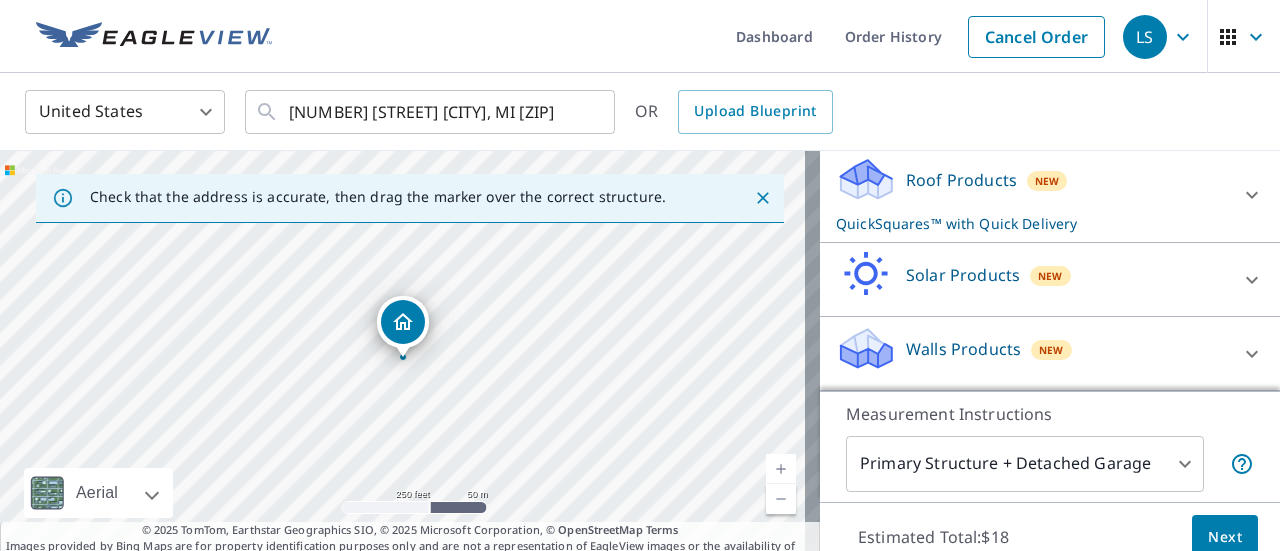 click on "Roof Products New QuickSquares™ with Quick Delivery" at bounding box center (1032, 195) 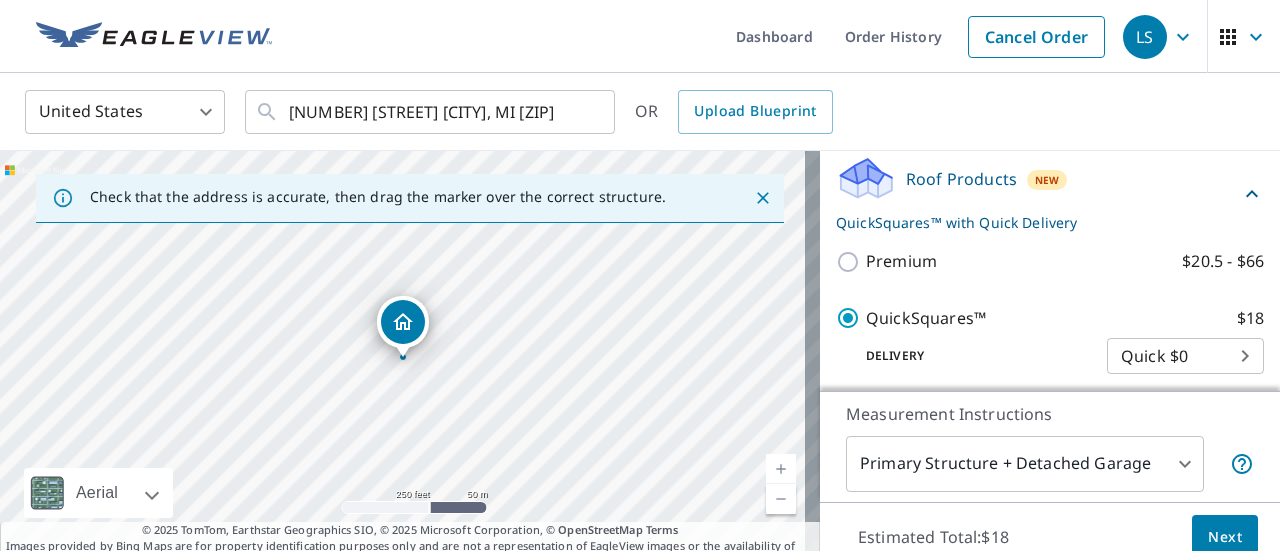 scroll, scrollTop: 385, scrollLeft: 0, axis: vertical 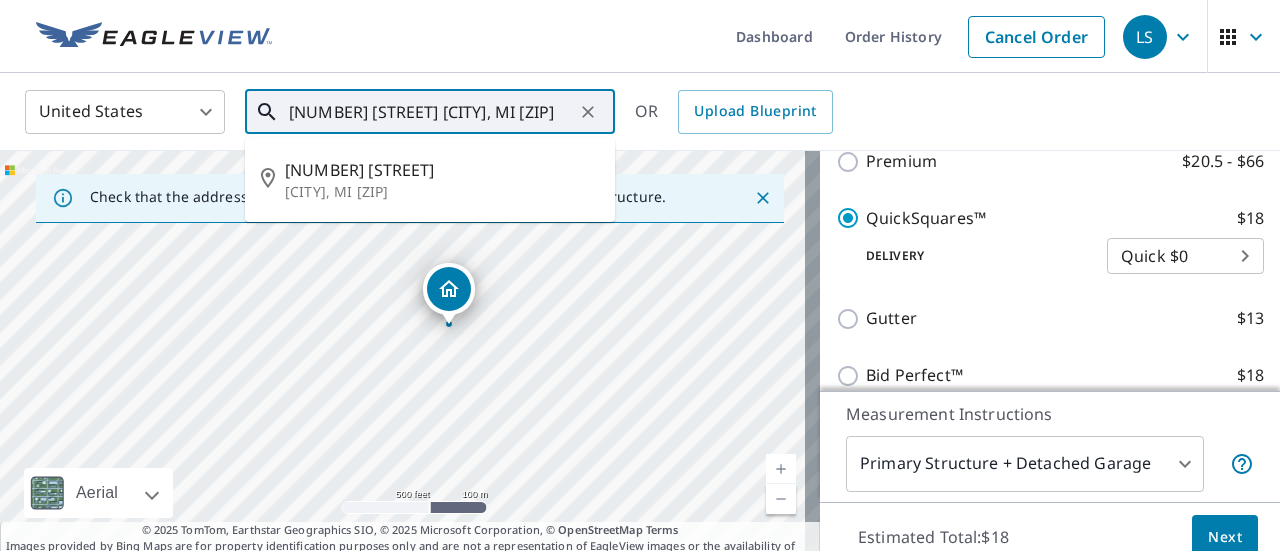 click on "[NUMBER] [STREET] [CITY], MI [ZIP]" at bounding box center [431, 112] 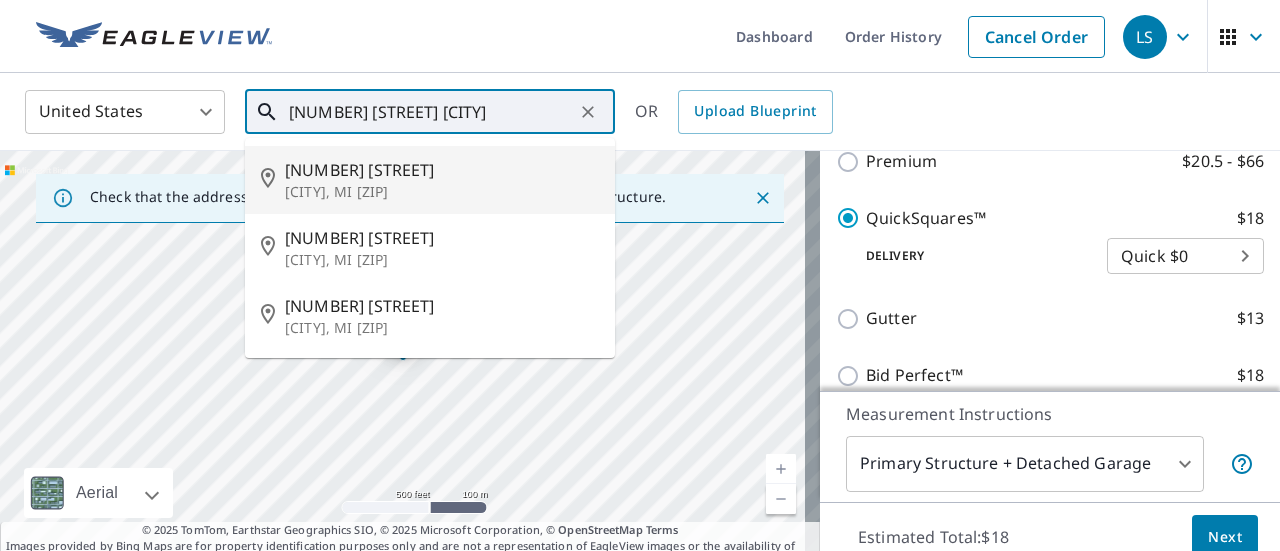 click on "[NUMBER] [STREET]" at bounding box center (442, 170) 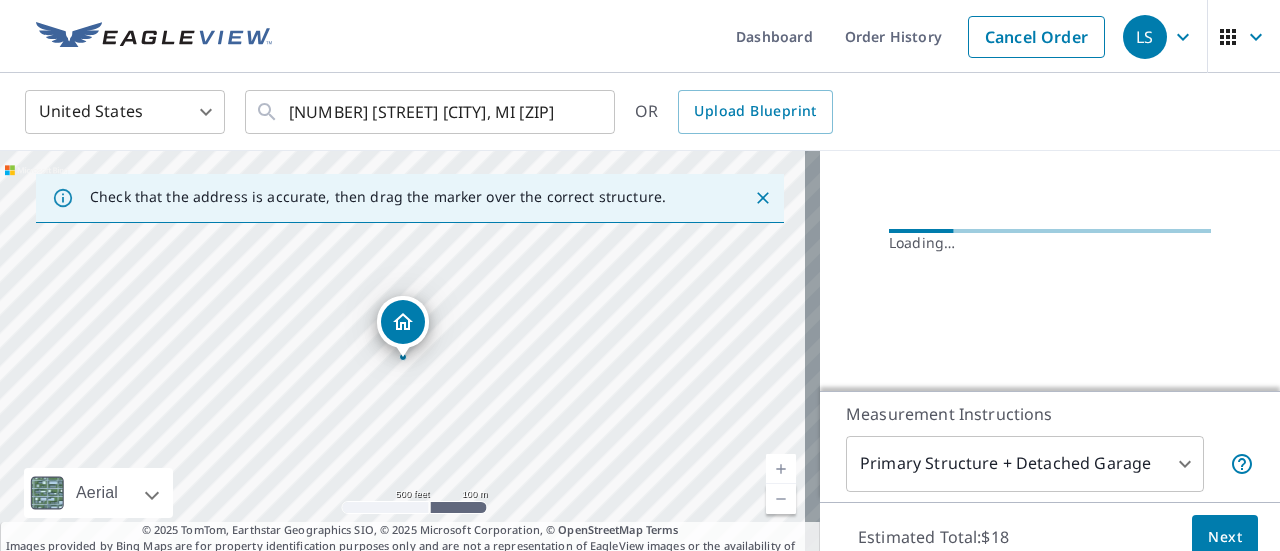 scroll, scrollTop: 306, scrollLeft: 0, axis: vertical 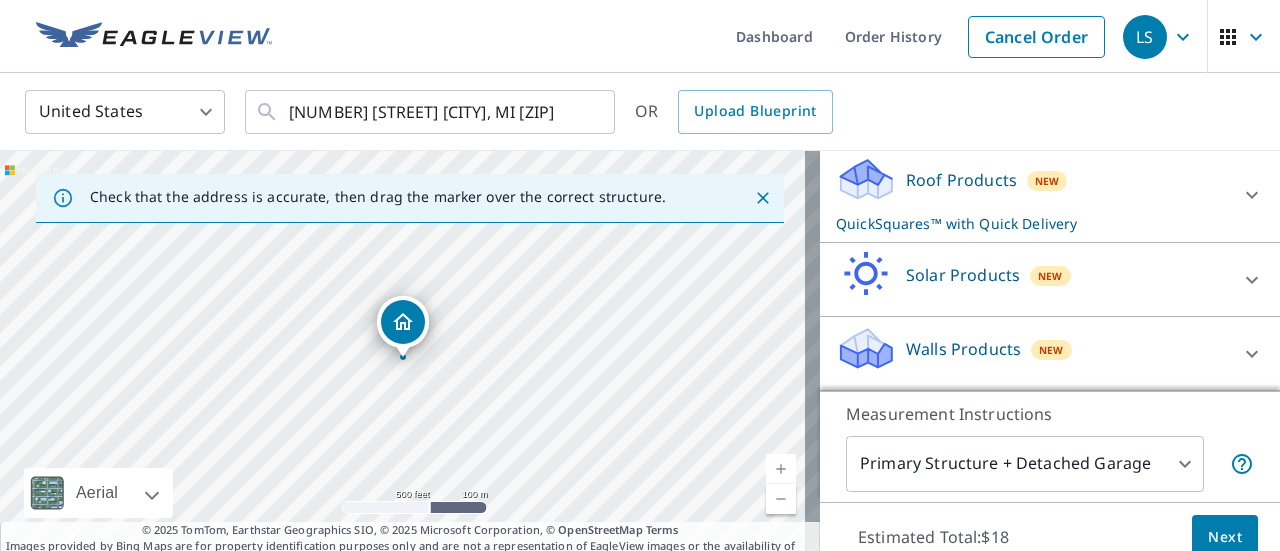 click on "Roof Products New QuickSquares™ with Quick Delivery" at bounding box center (1032, 195) 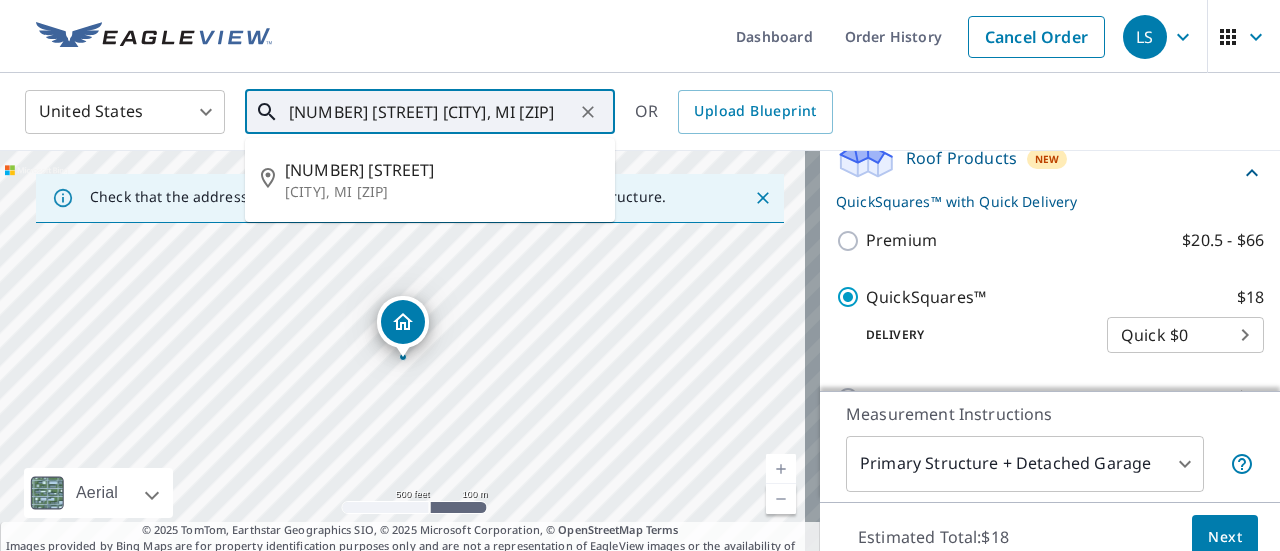 click on "[NUMBER] [STREET] [CITY], MI [ZIP]" at bounding box center [431, 112] 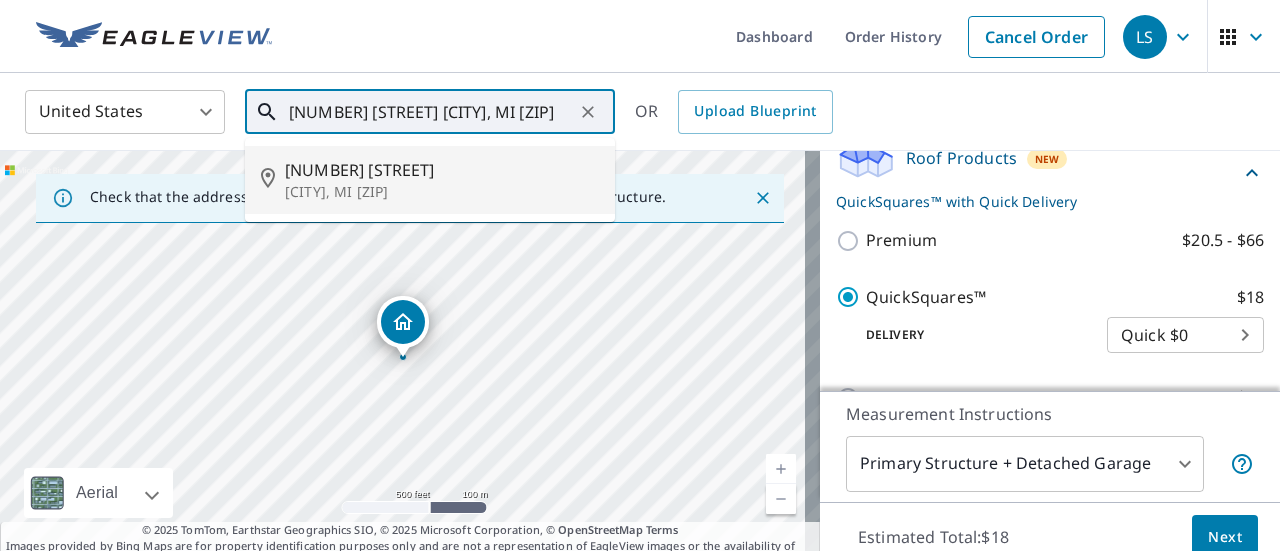 click on "[NUMBER] [STREET]" at bounding box center (442, 170) 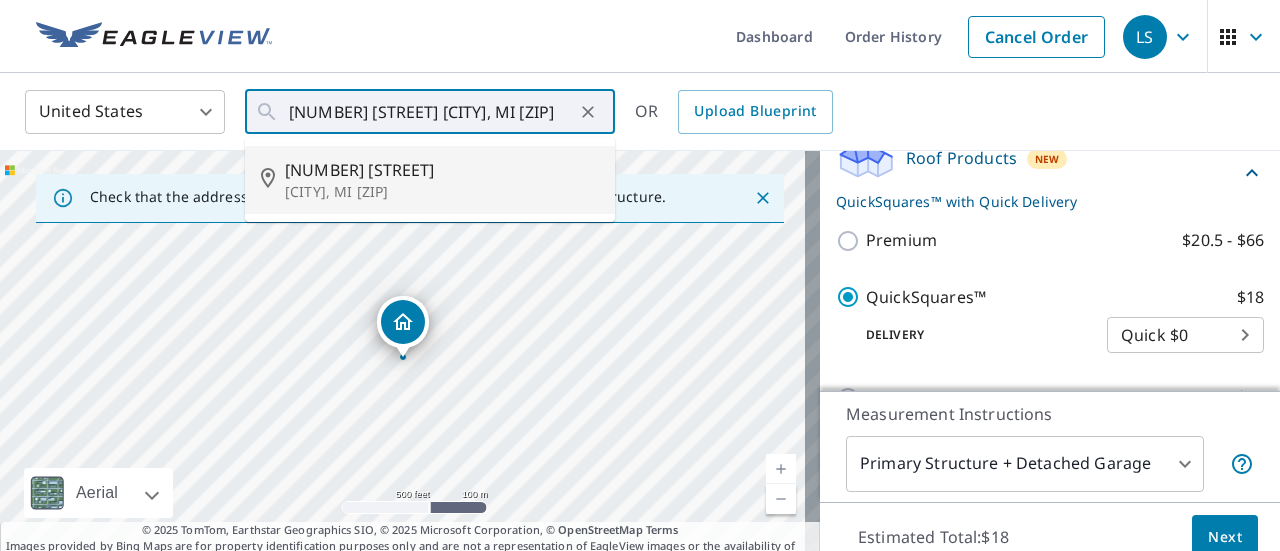 type on "[NUMBER] [STREET] [CITY], MI [ZIP]" 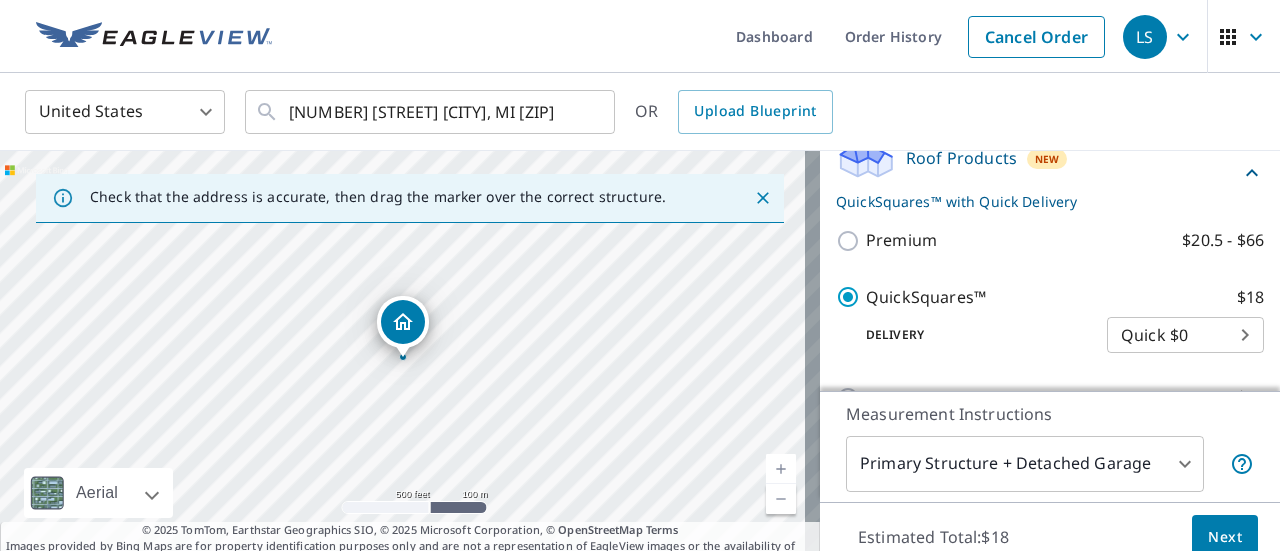 scroll, scrollTop: 290, scrollLeft: 0, axis: vertical 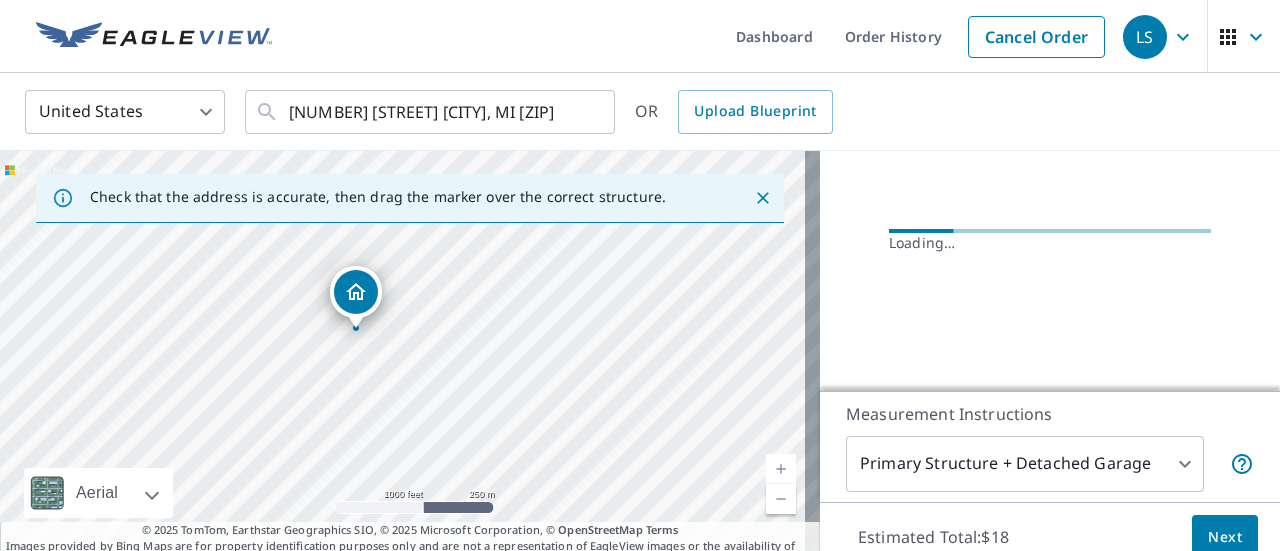 drag, startPoint x: 371, startPoint y: 346, endPoint x: 482, endPoint y: 385, distance: 117.65203 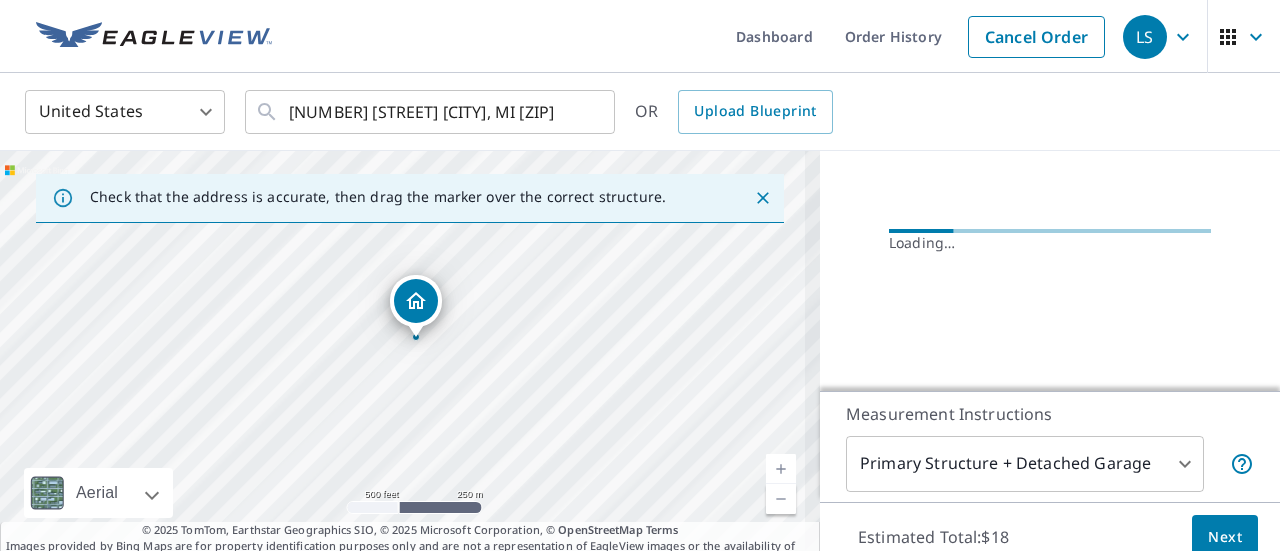 scroll, scrollTop: 306, scrollLeft: 0, axis: vertical 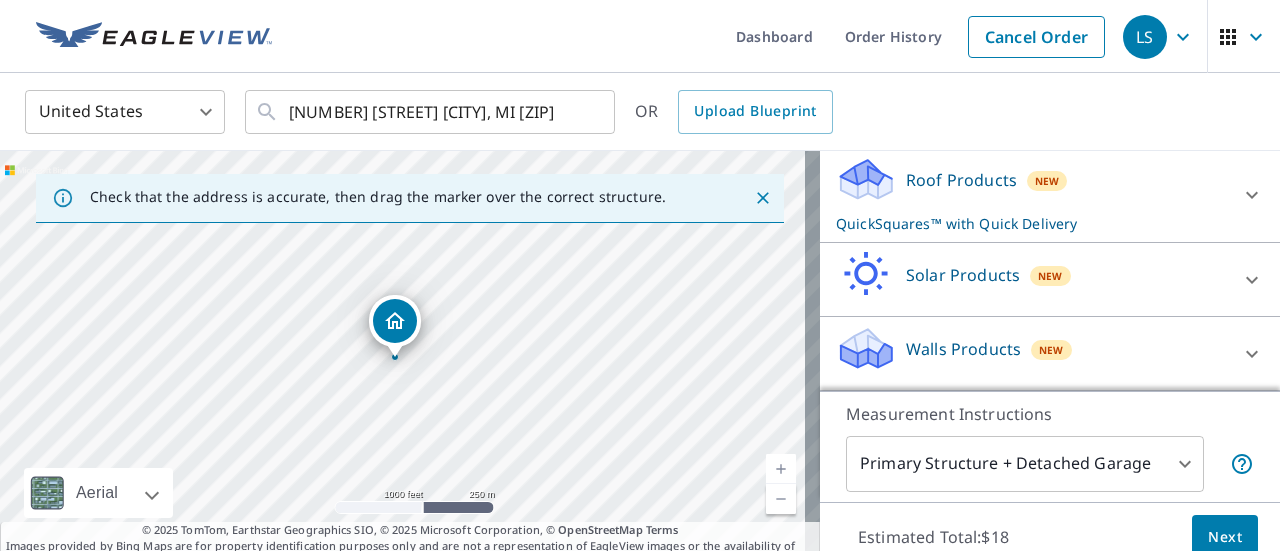 click on "Roof Products New QuickSquares™ with Quick Delivery" at bounding box center [1032, 195] 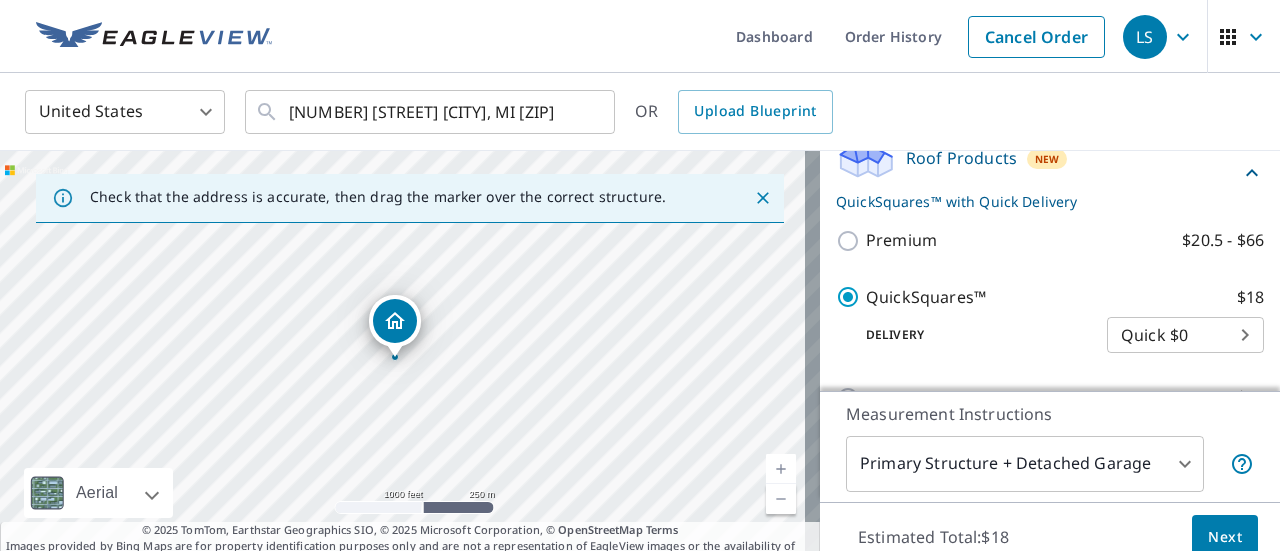 click on "Next" at bounding box center [1225, 537] 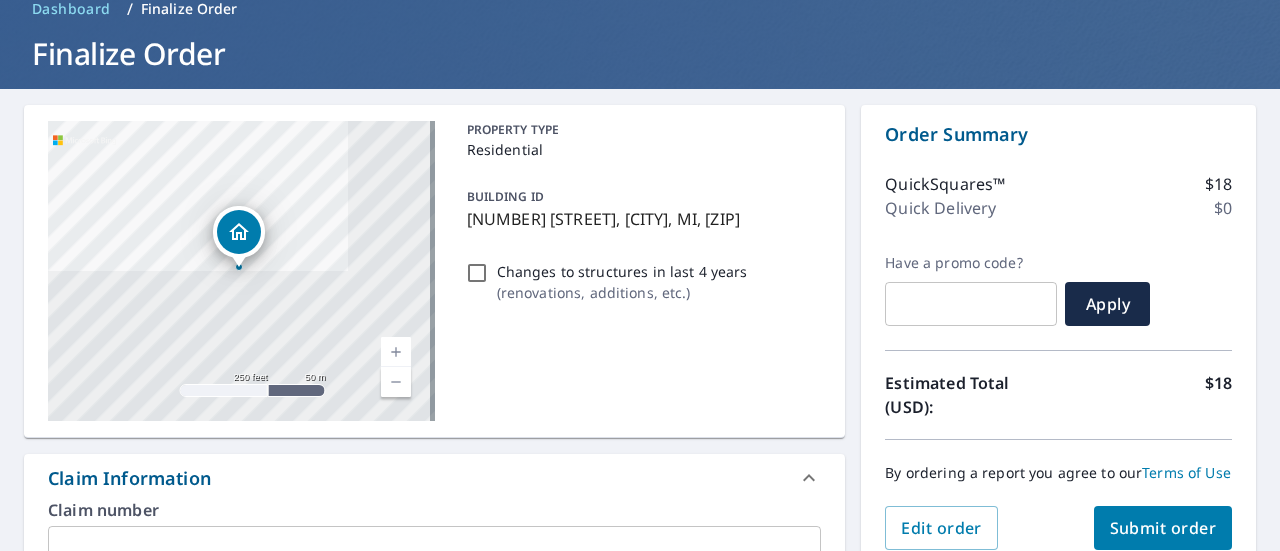 scroll, scrollTop: 300, scrollLeft: 0, axis: vertical 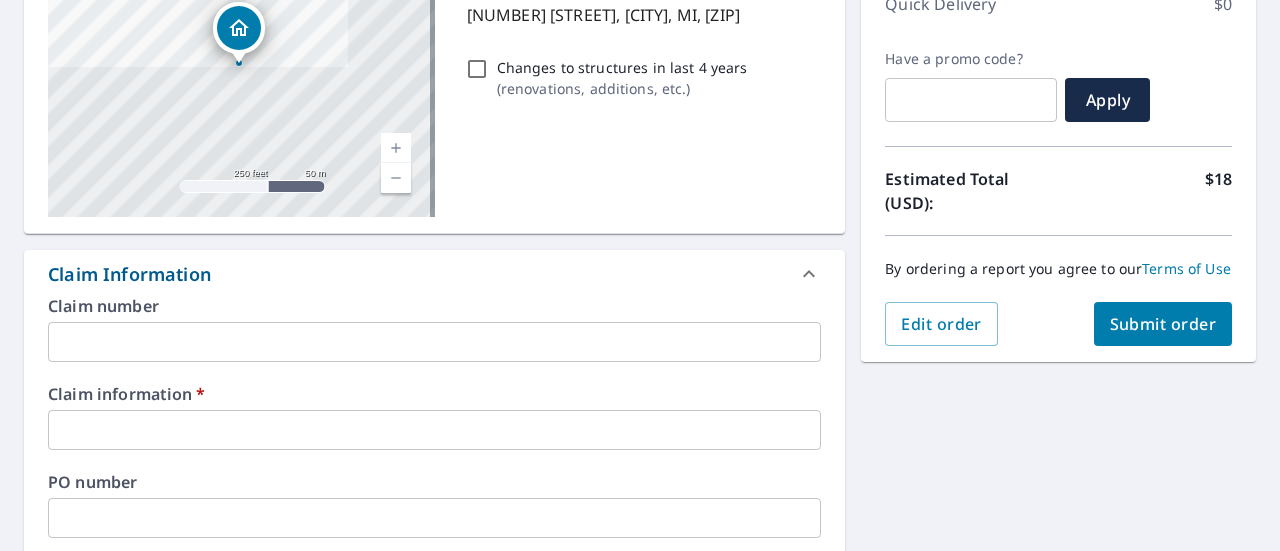 click at bounding box center [434, 342] 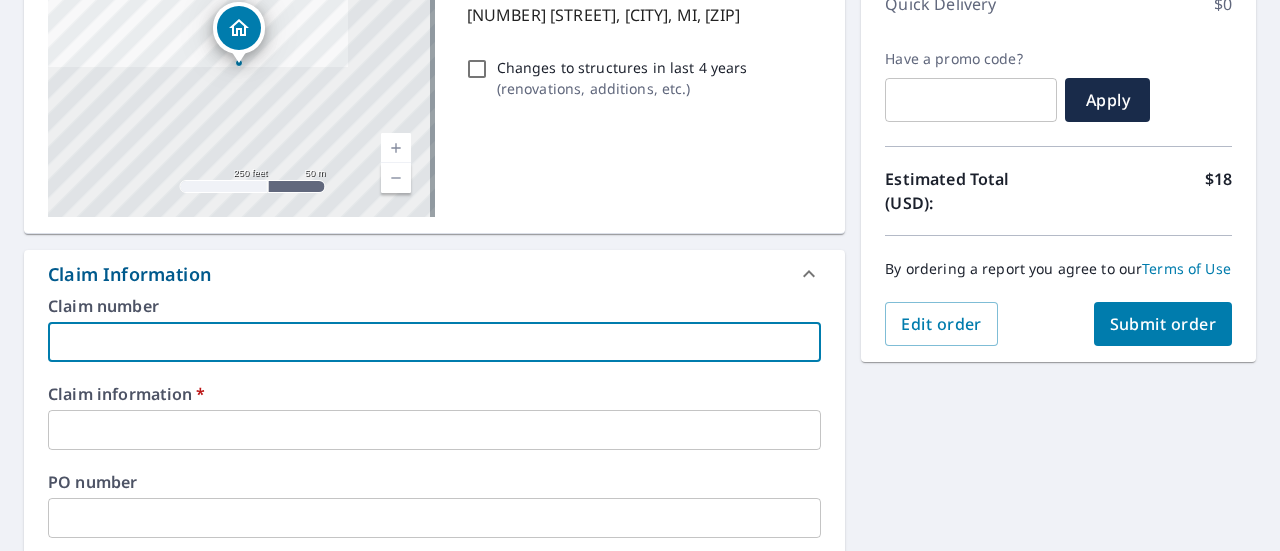 type on "Qualified" 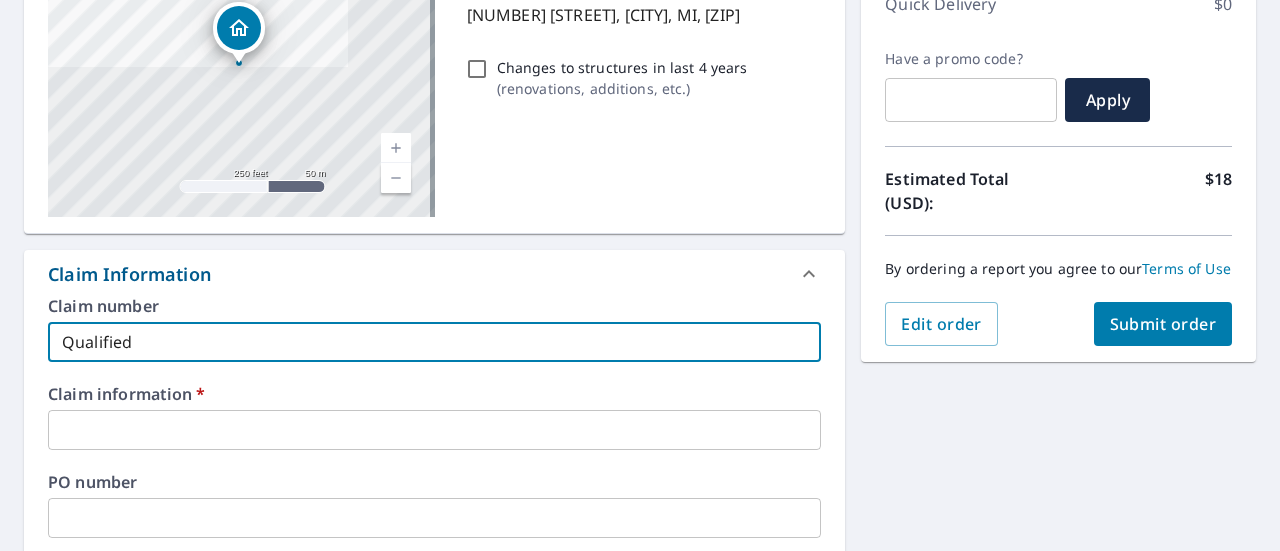 checkbox on "true" 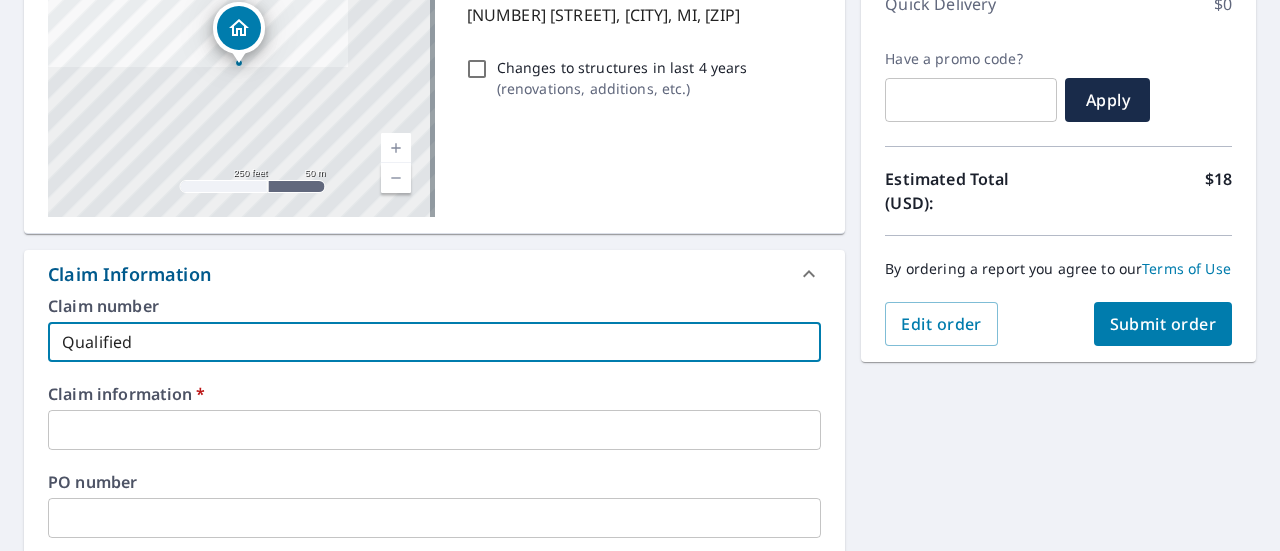 type 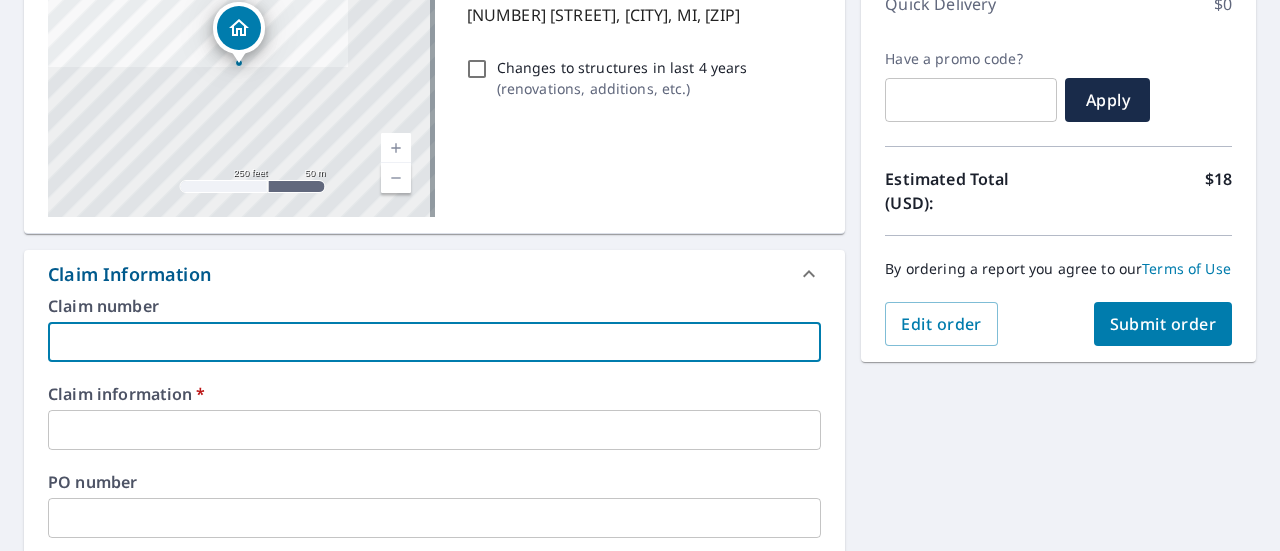 click at bounding box center [434, 342] 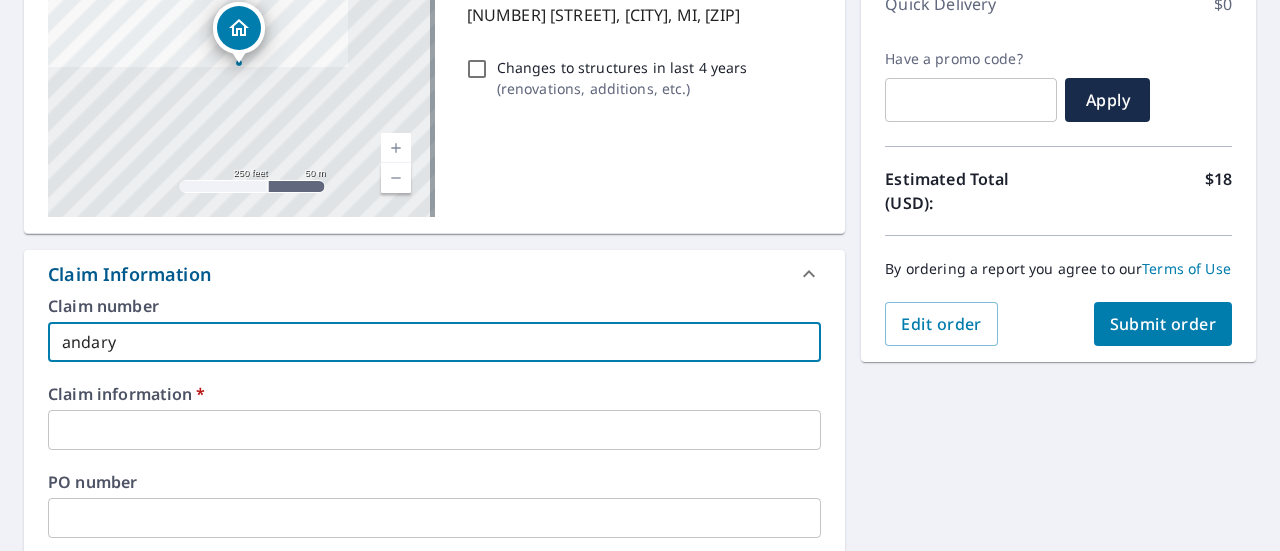 checkbox on "true" 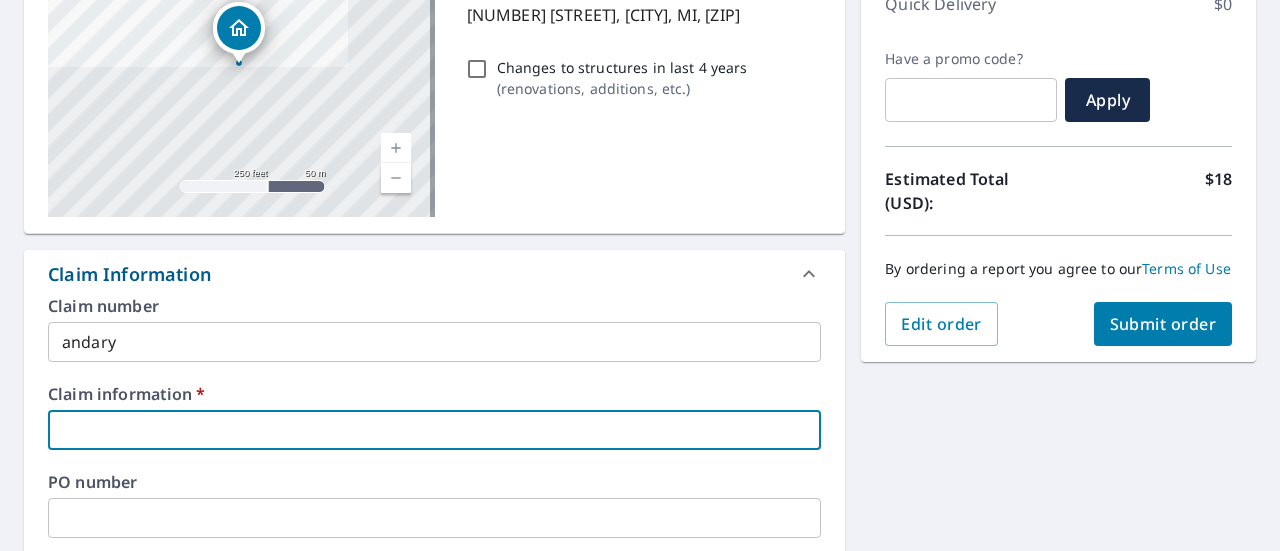 type on "peter" 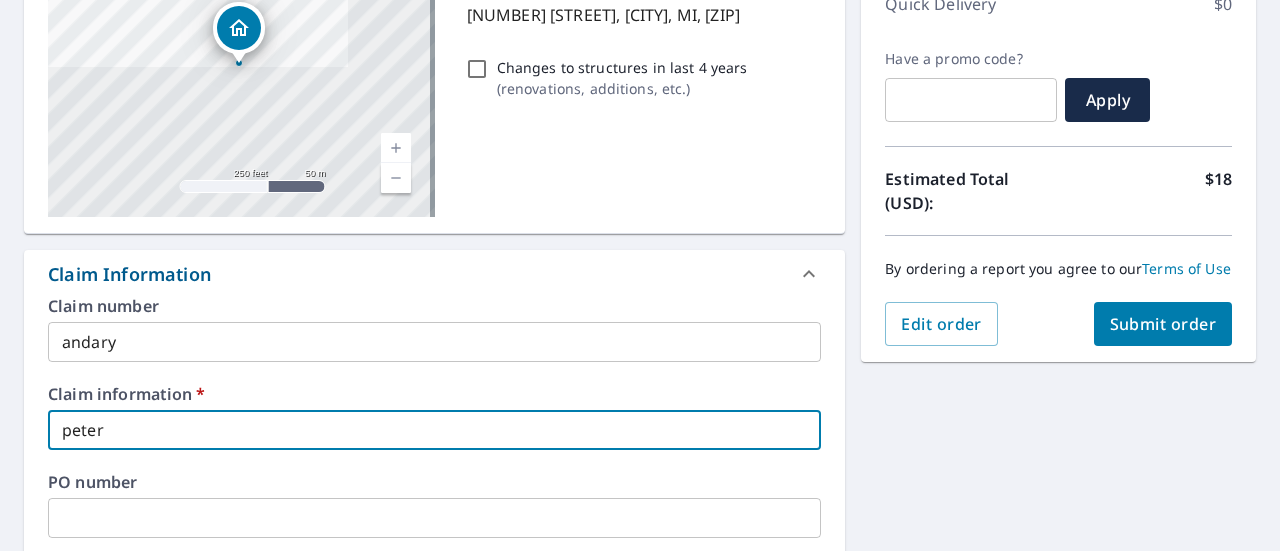 checkbox on "true" 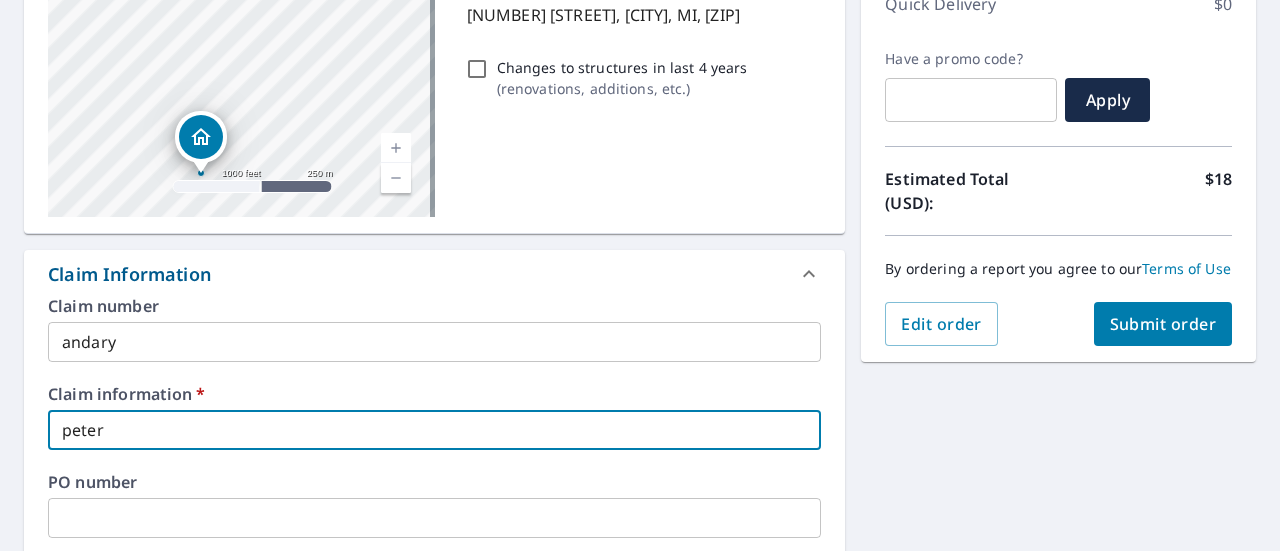 scroll, scrollTop: 700, scrollLeft: 0, axis: vertical 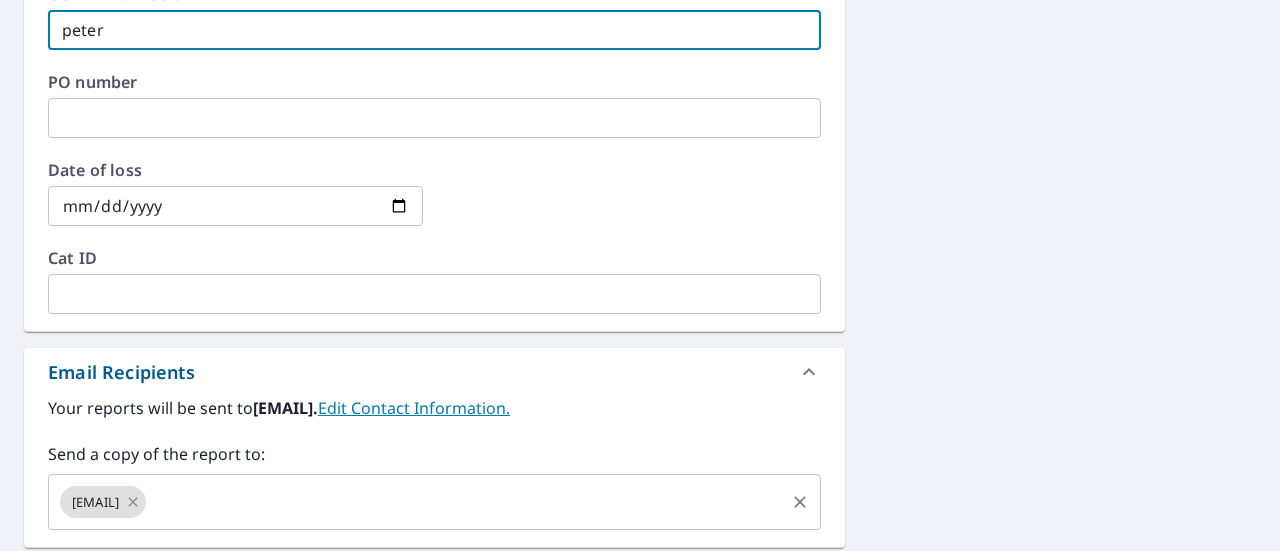 click on "[EMAIL]." at bounding box center [434, 502] 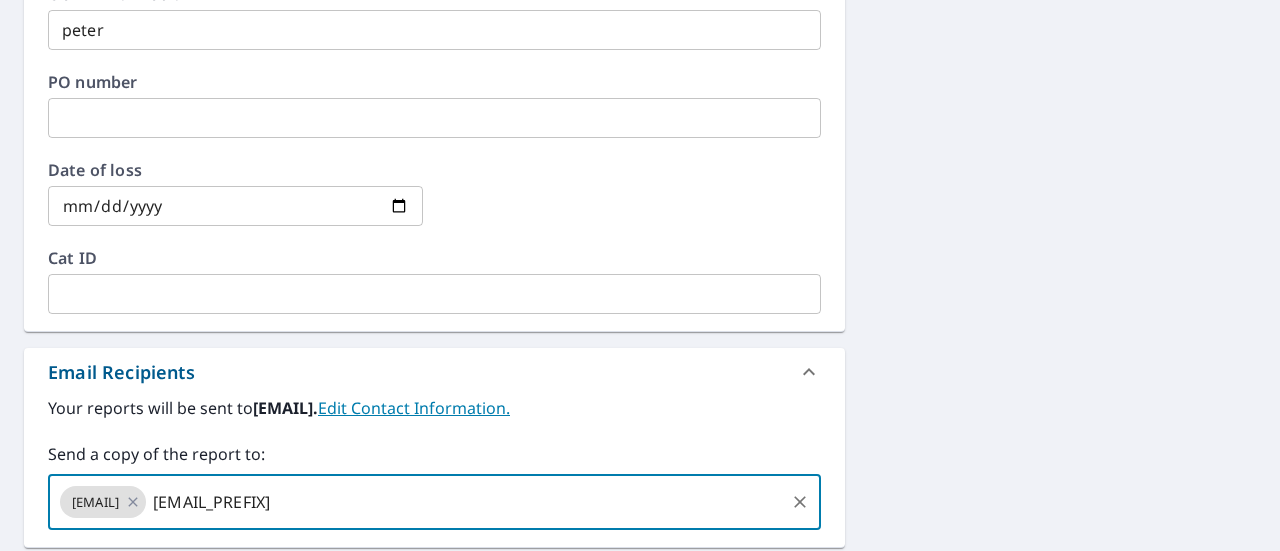 type on "[EMAIL]" 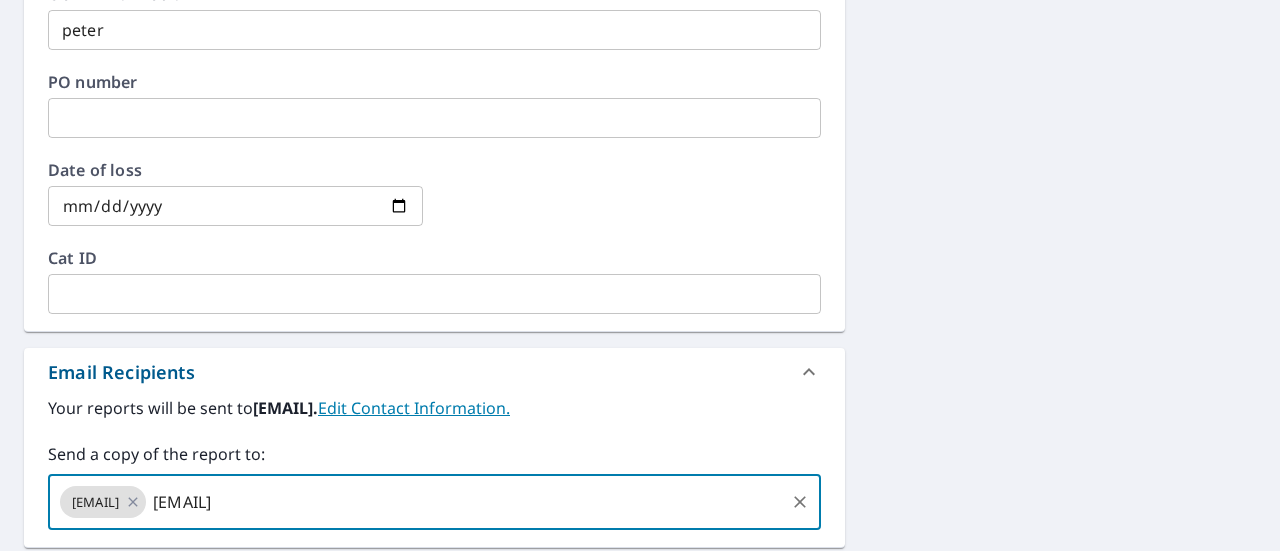 type 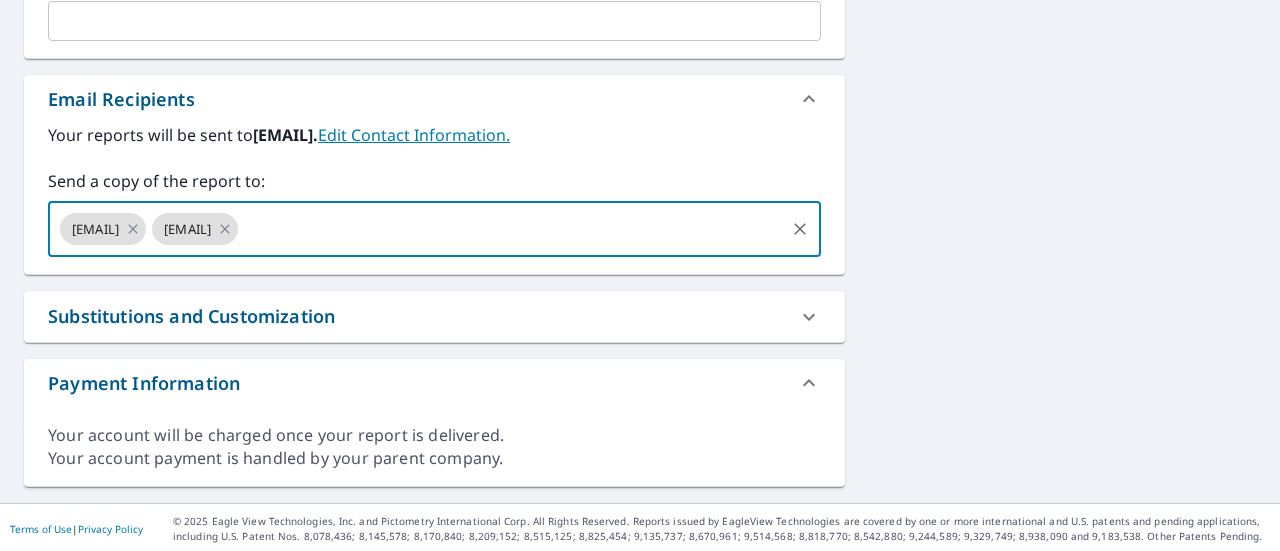 scroll, scrollTop: 273, scrollLeft: 0, axis: vertical 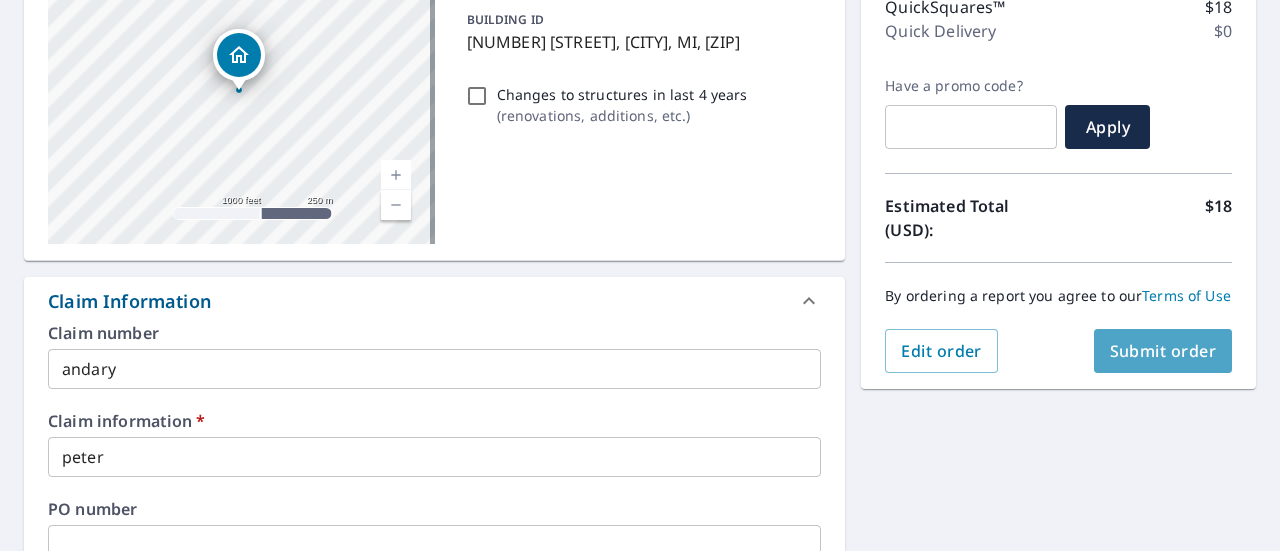 click on "Submit order" at bounding box center [1163, 351] 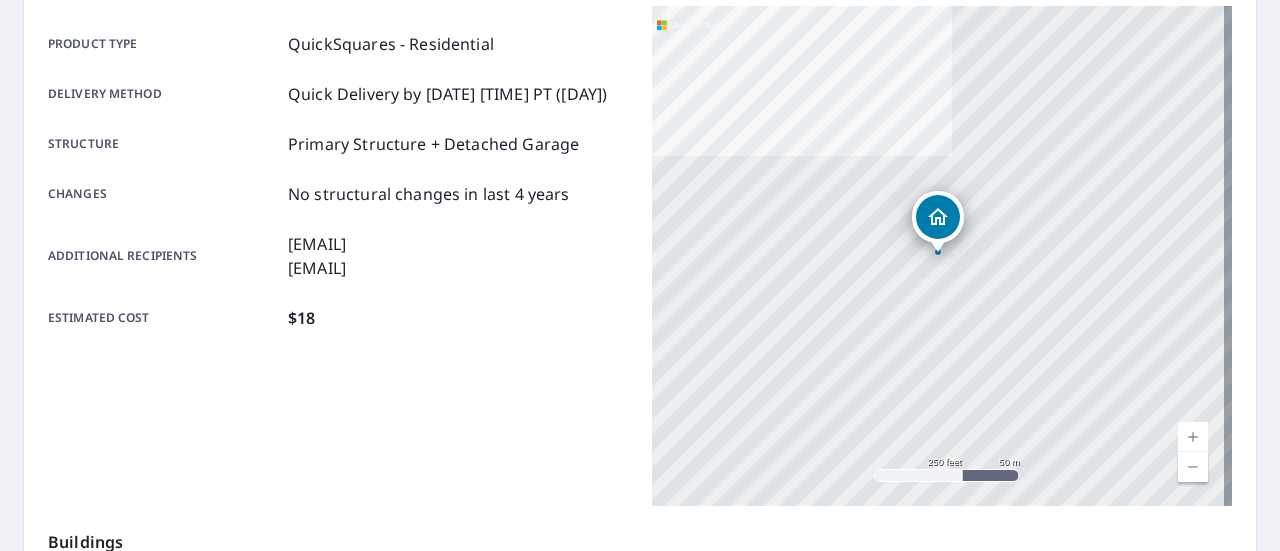 click on "Buildings" at bounding box center (640, 538) 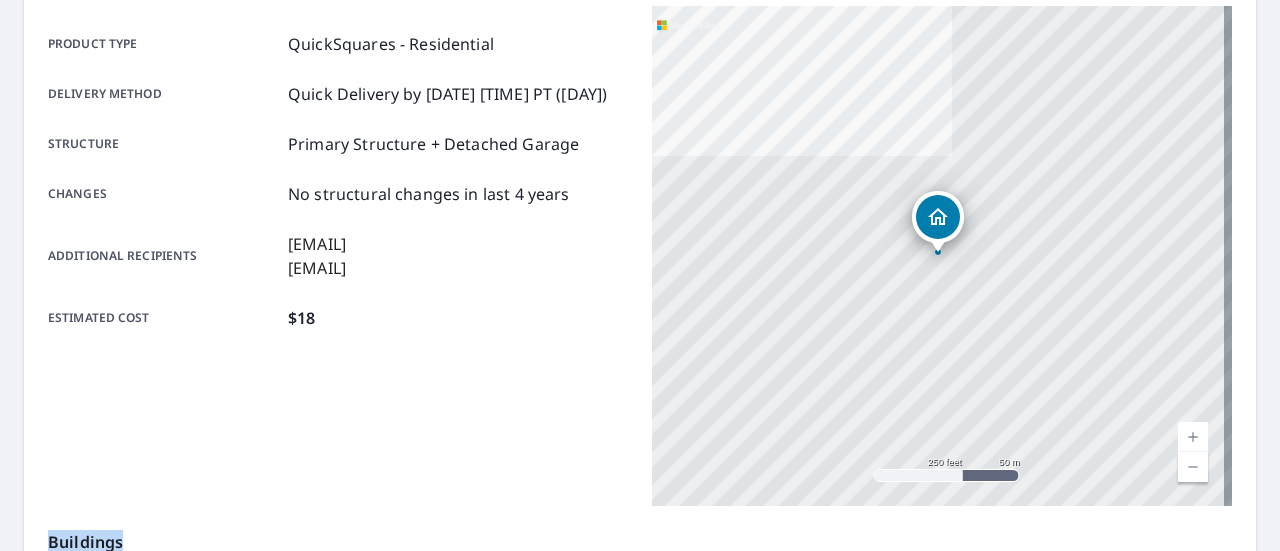 click on "Buildings" at bounding box center (640, 538) 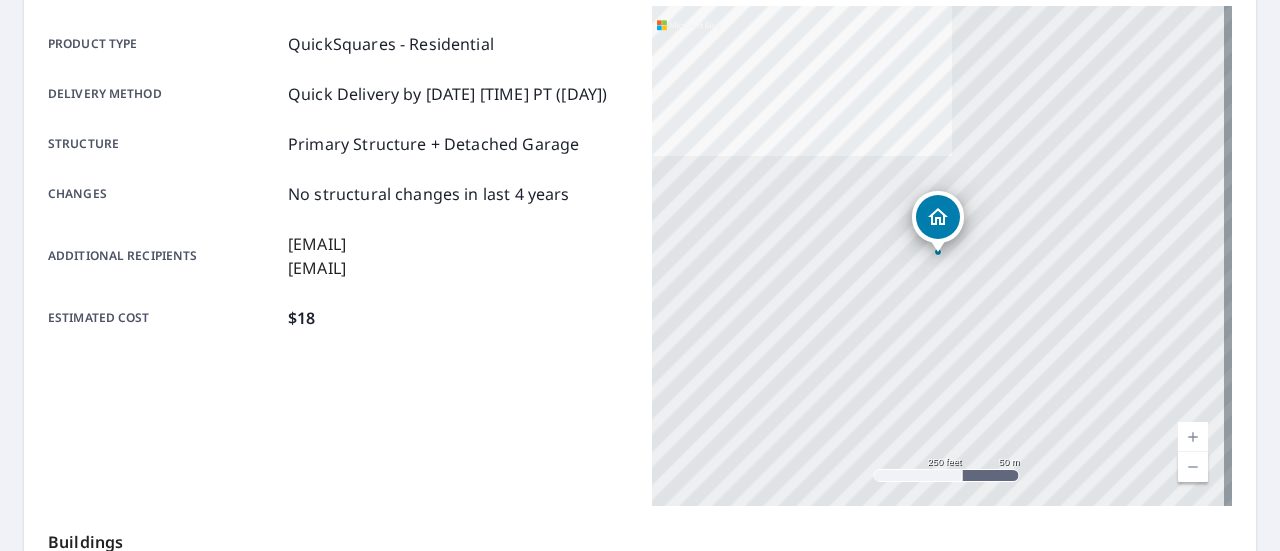 click on "Product type QuickSquares - Residential Delivery method Quick Delivery by [DATE] [TIME] PT ([DAY]) Structure Primary Structure + Detached Garage Changes No structural changes in last 4 years Additional recipients [EMAIL] [EMAIL] Estimated cost $18" at bounding box center (338, 256) 